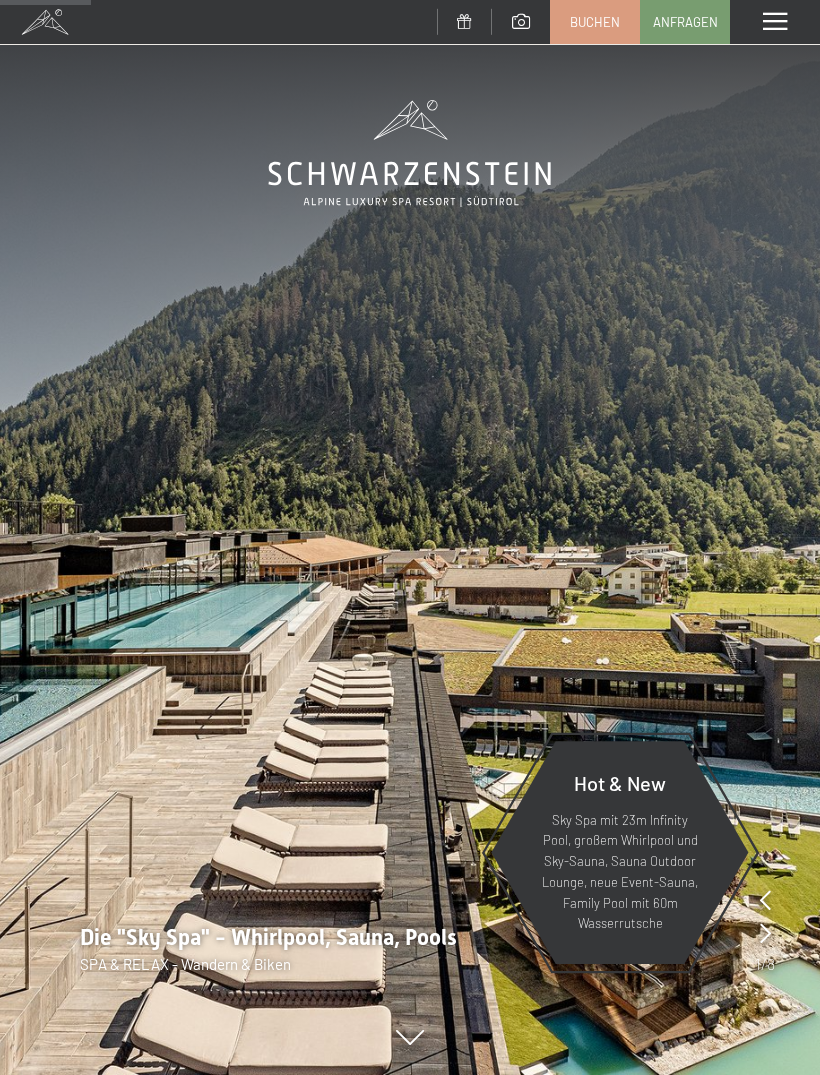 scroll, scrollTop: 970, scrollLeft: 0, axis: vertical 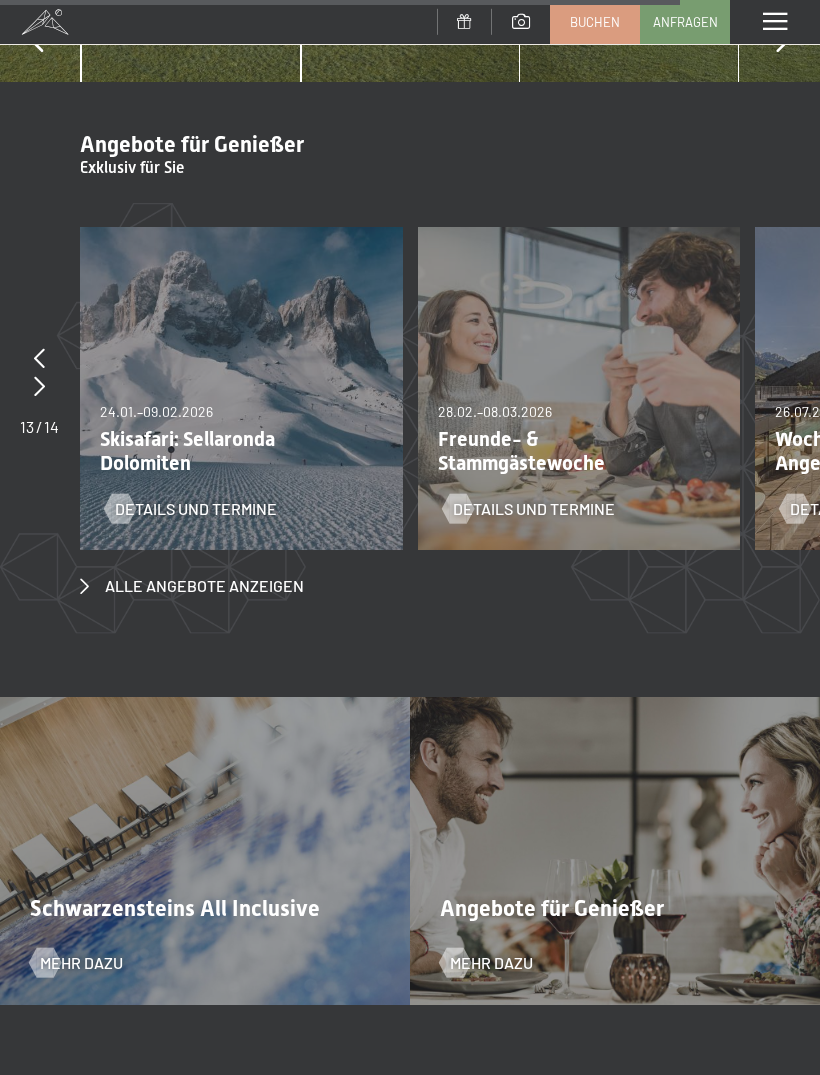 click on "Schwarzensteins All Inclusive             Mehr dazu" at bounding box center (205, 851) 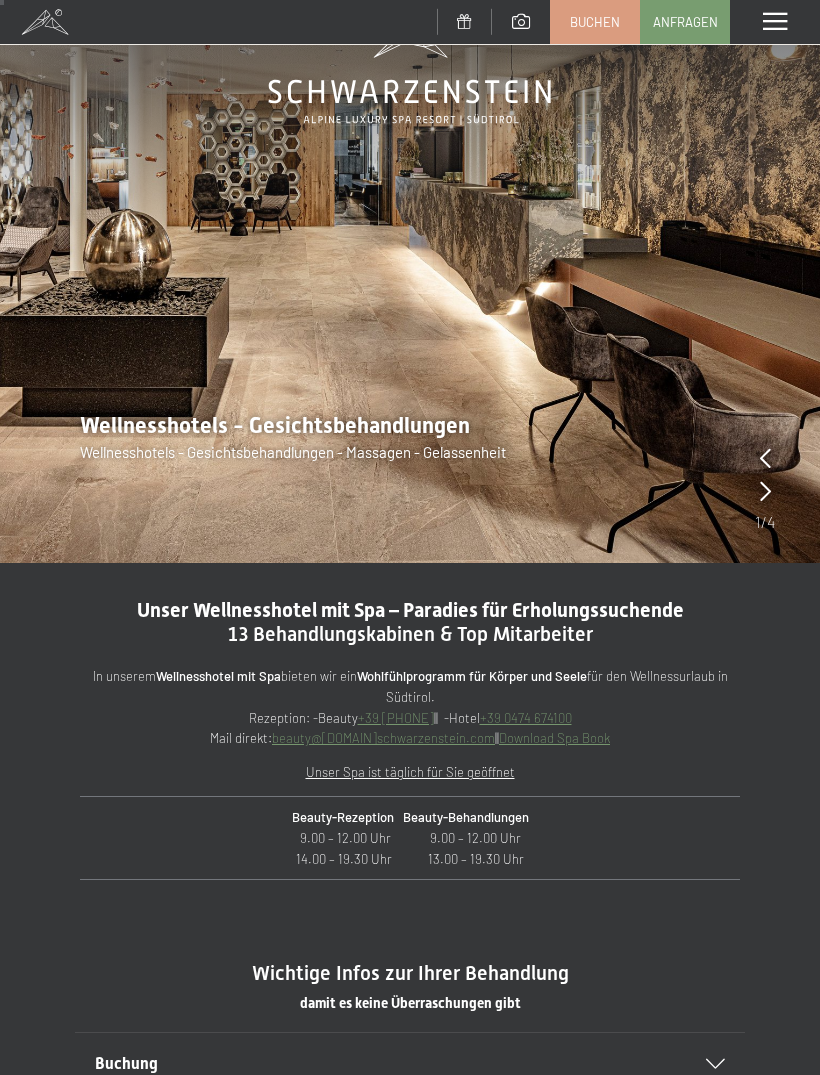 scroll, scrollTop: 0, scrollLeft: 0, axis: both 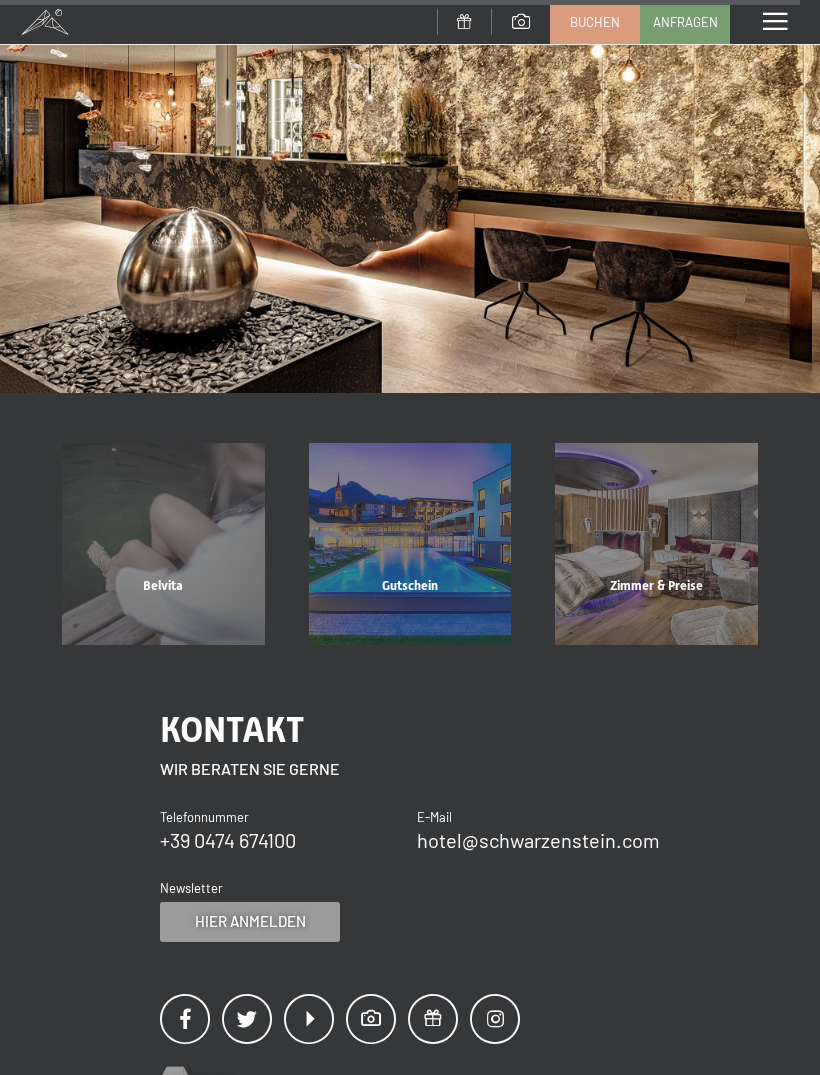 click on "Gutschein" at bounding box center (410, 585) 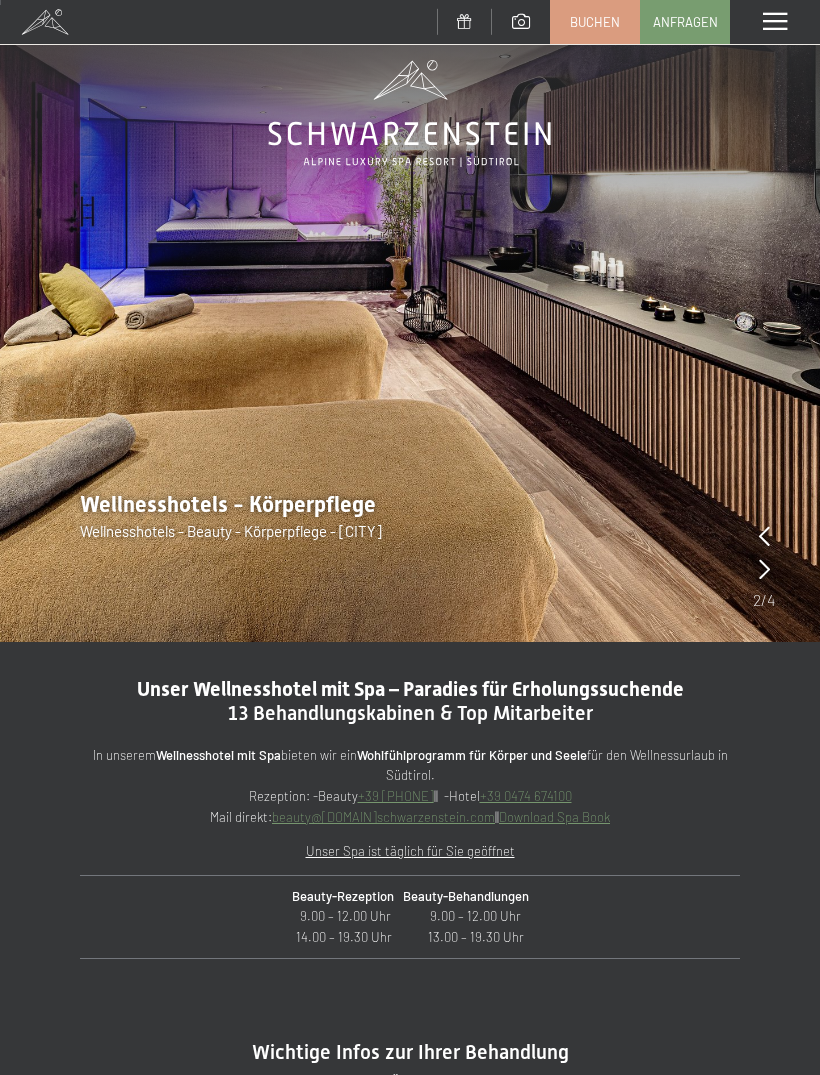 scroll, scrollTop: 0, scrollLeft: 0, axis: both 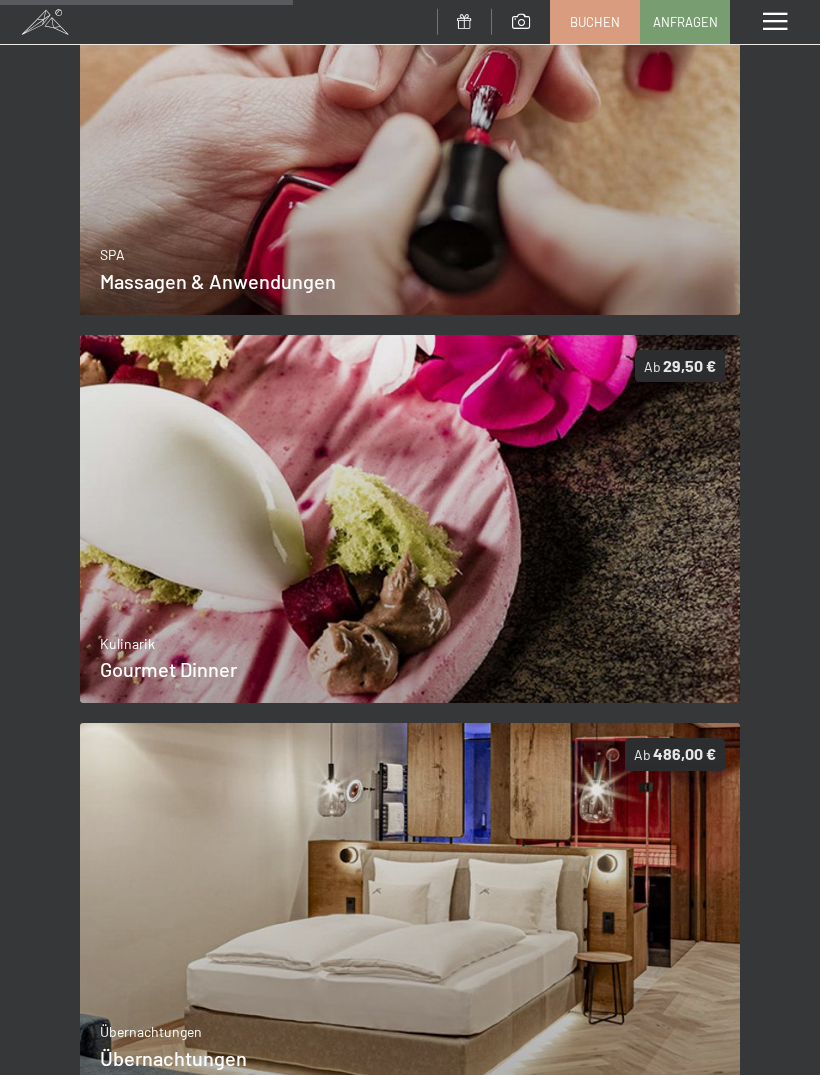 click at bounding box center [410, 519] 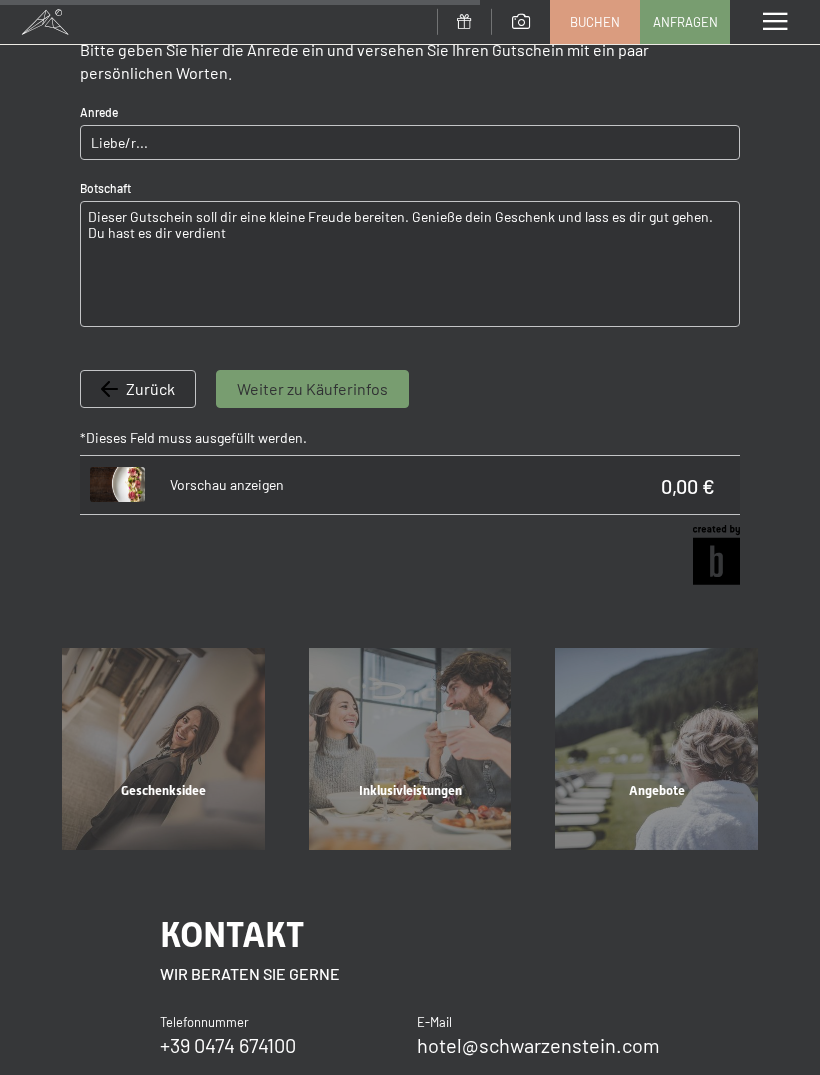 scroll, scrollTop: 1069, scrollLeft: 0, axis: vertical 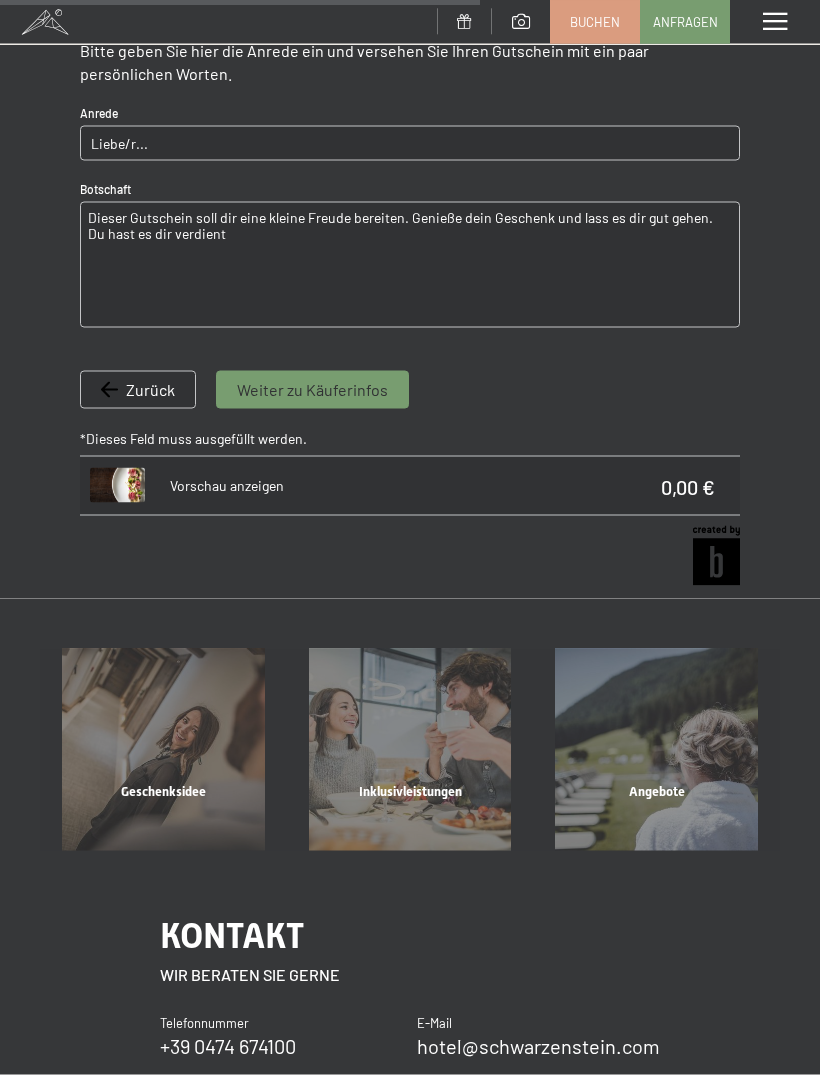 click on "Geschenksidee" at bounding box center (163, 817) 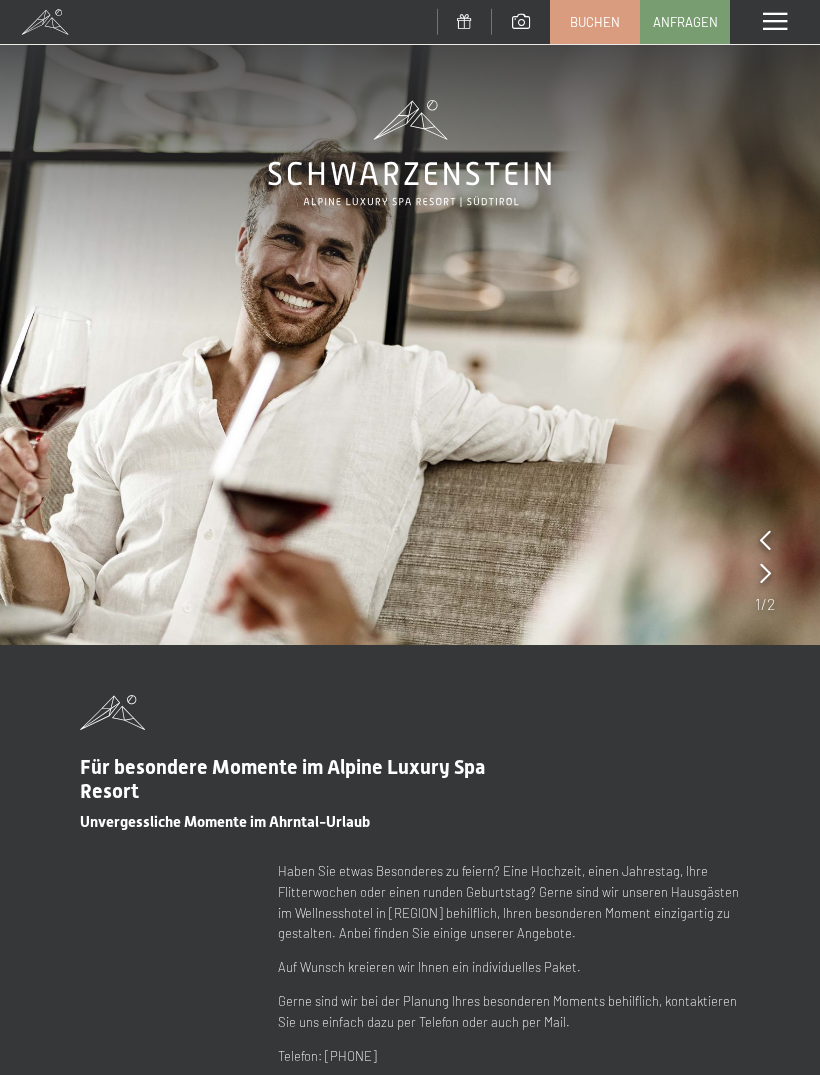 scroll, scrollTop: 0, scrollLeft: 0, axis: both 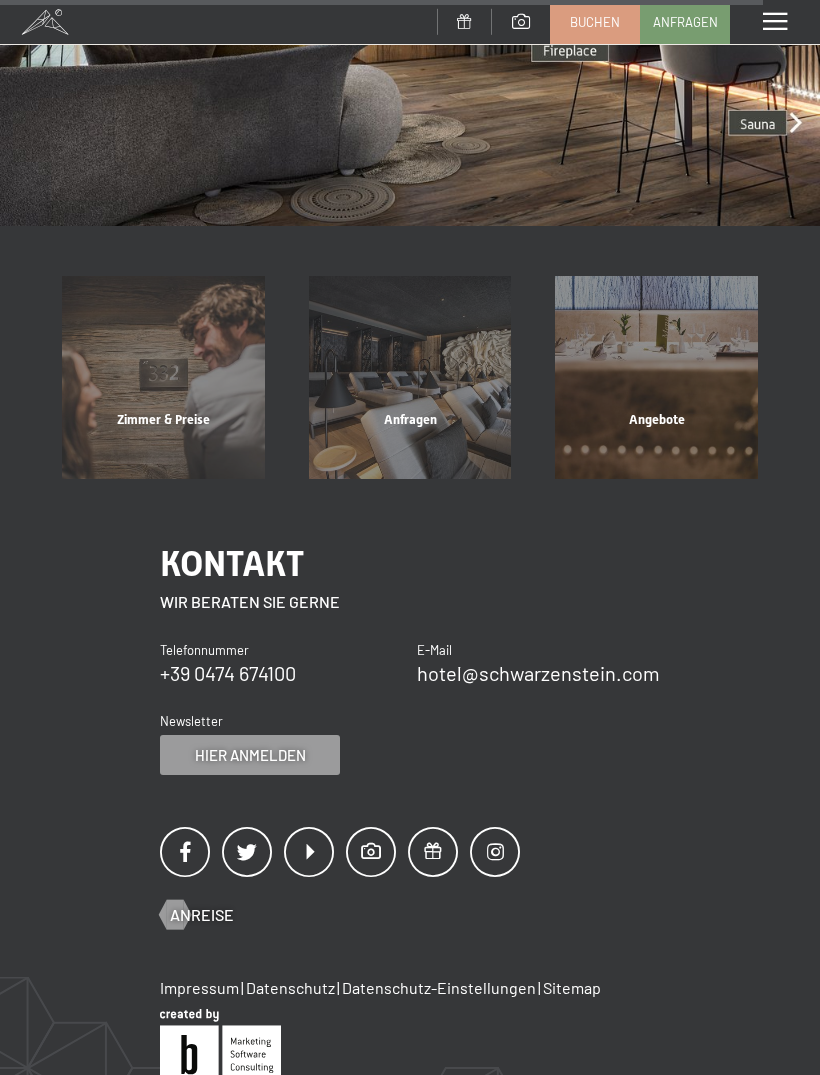 click on "Angebote" at bounding box center [656, 445] 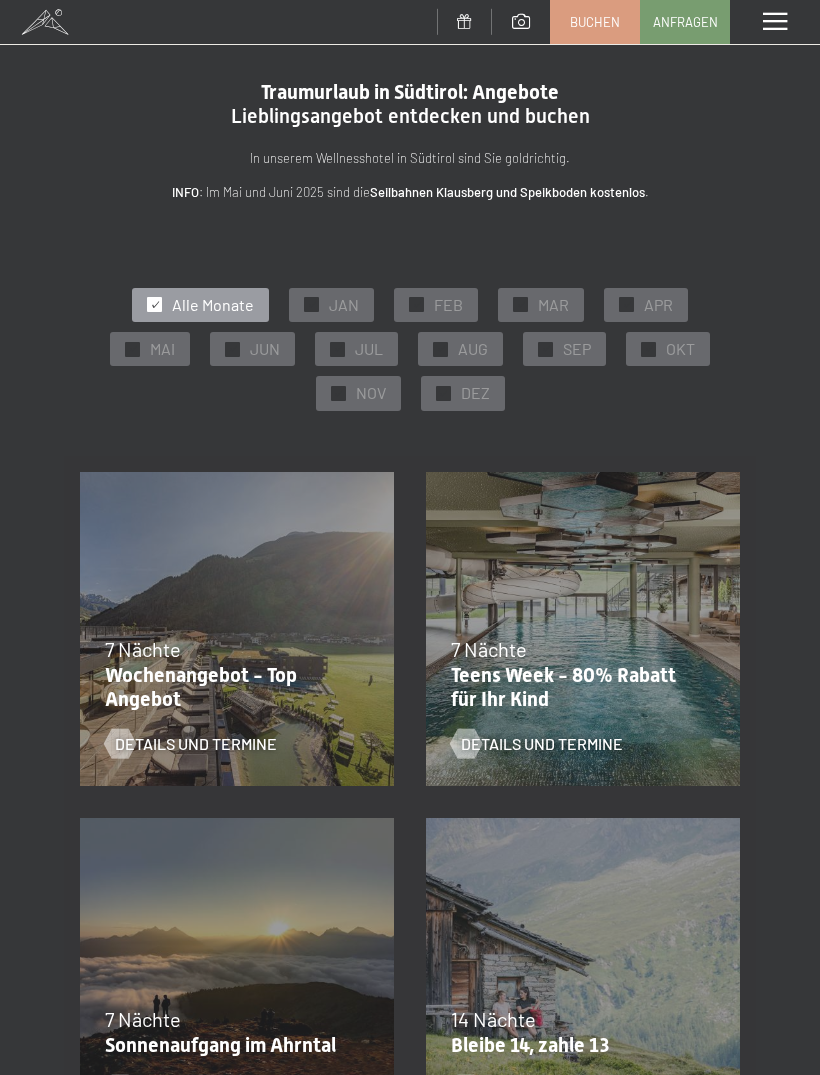 scroll, scrollTop: 0, scrollLeft: 0, axis: both 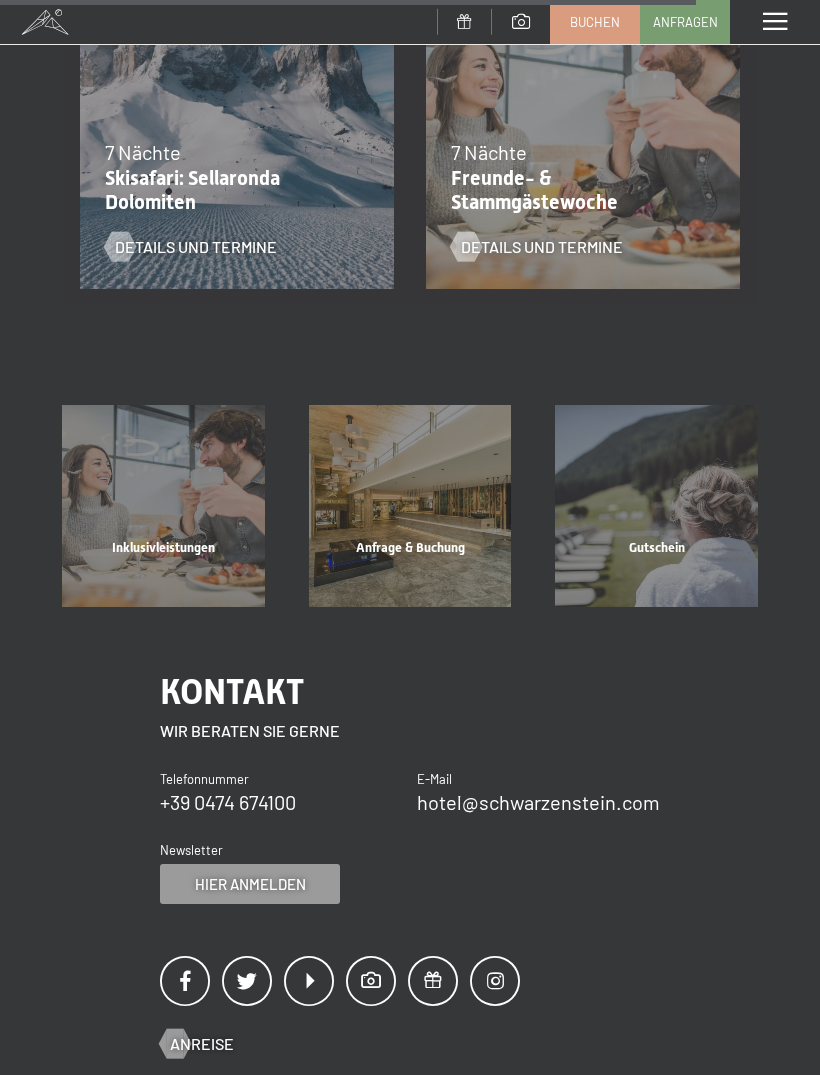 click on "Gutschein" at bounding box center [656, 573] 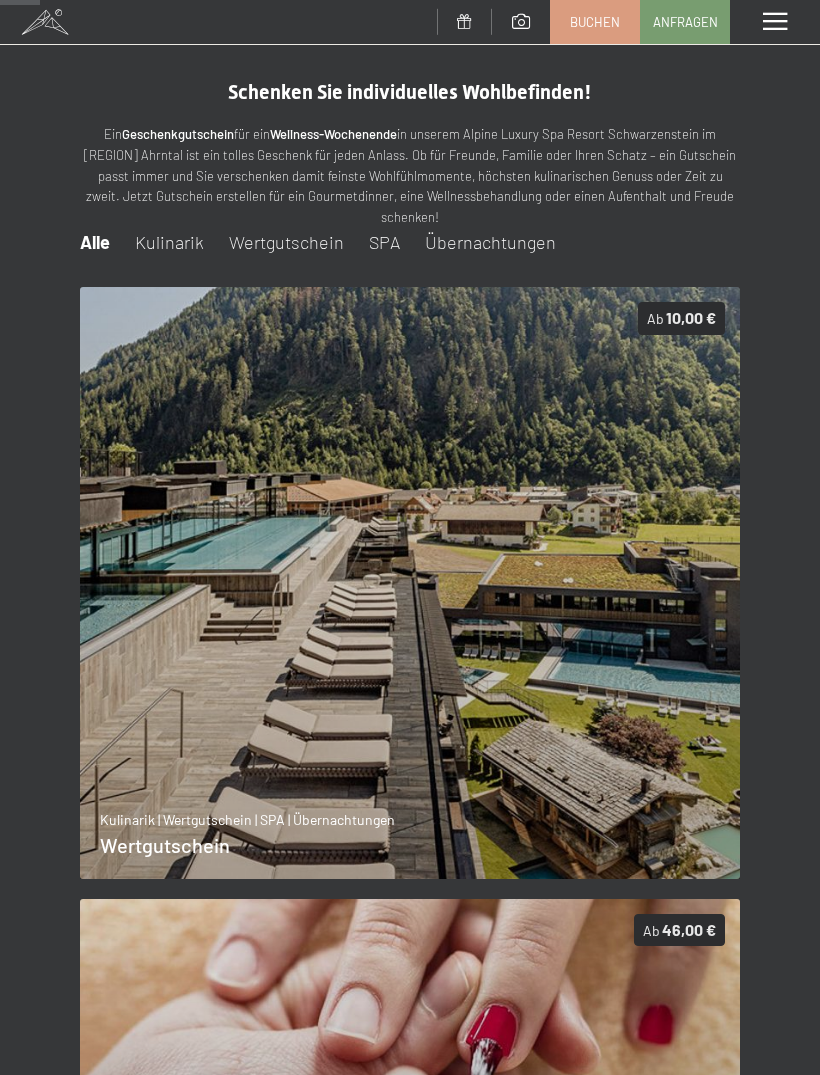 scroll, scrollTop: 124, scrollLeft: 0, axis: vertical 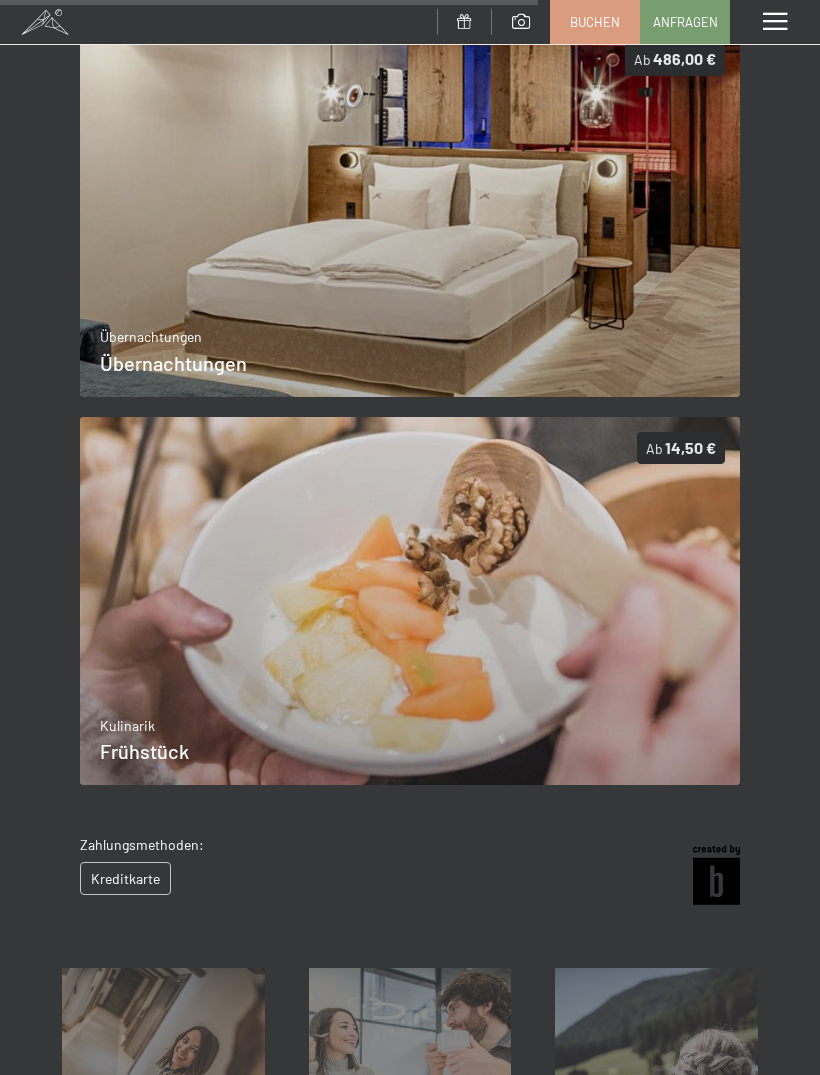 click at bounding box center (410, 601) 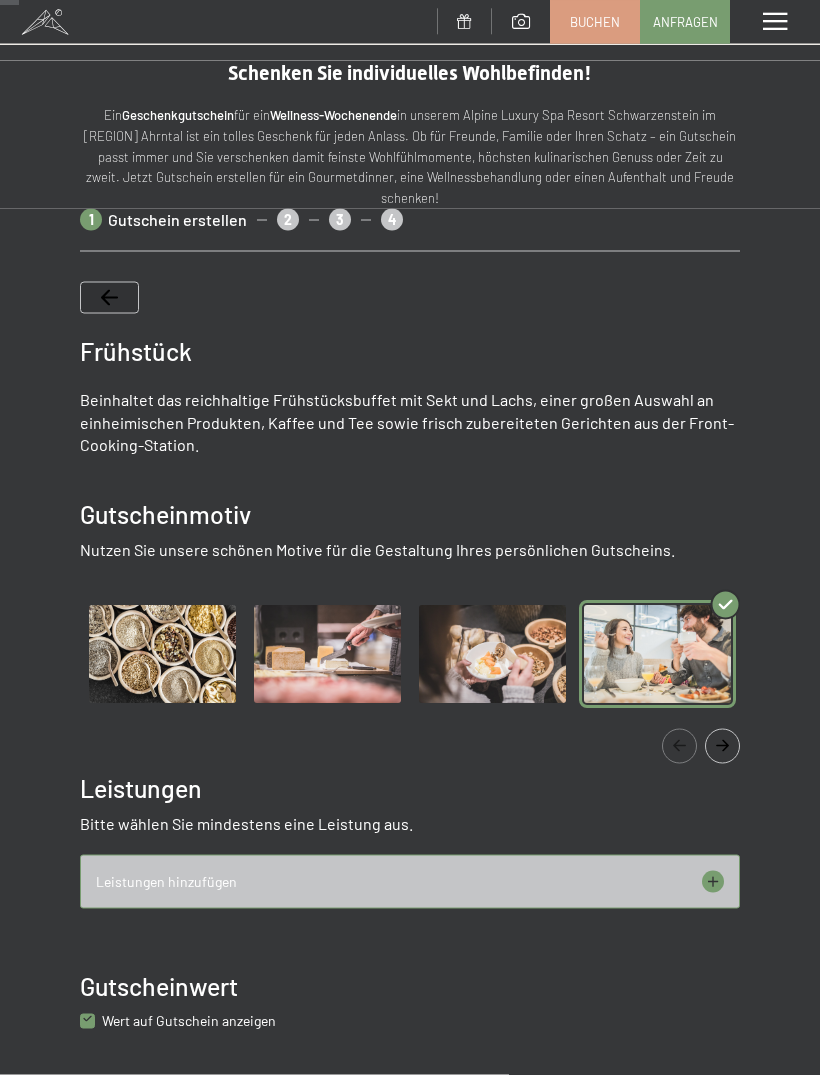scroll, scrollTop: 0, scrollLeft: 0, axis: both 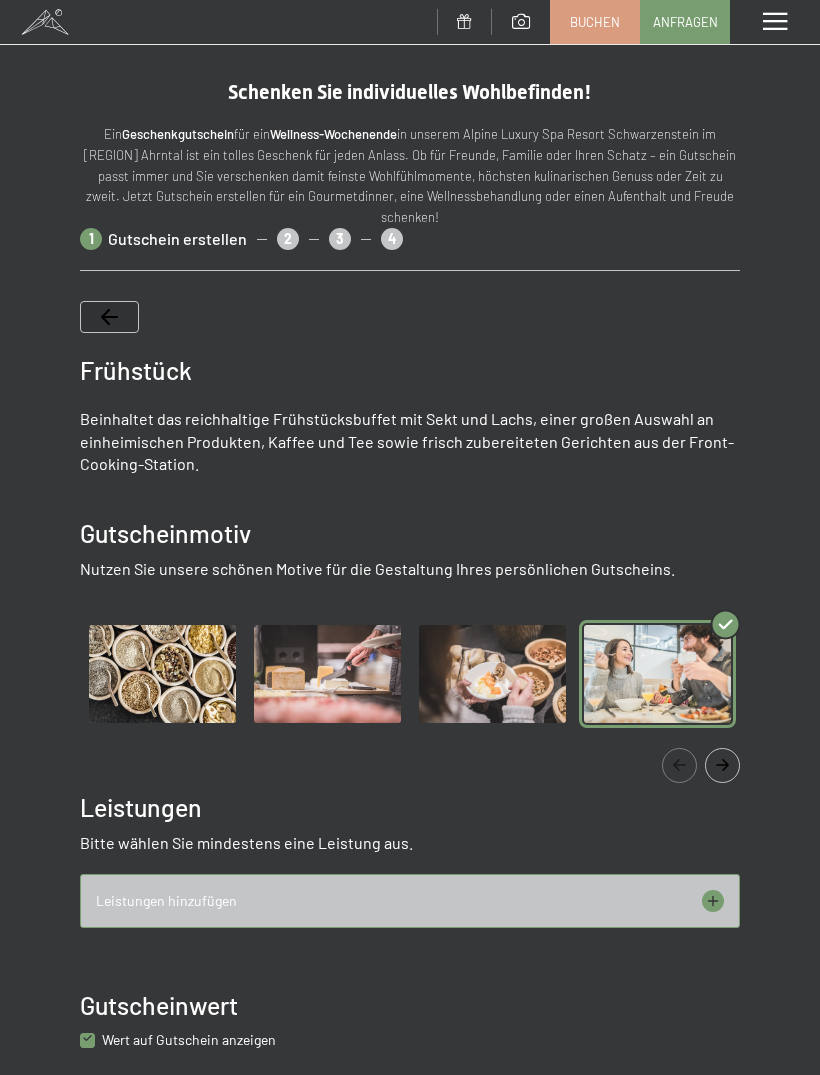 click 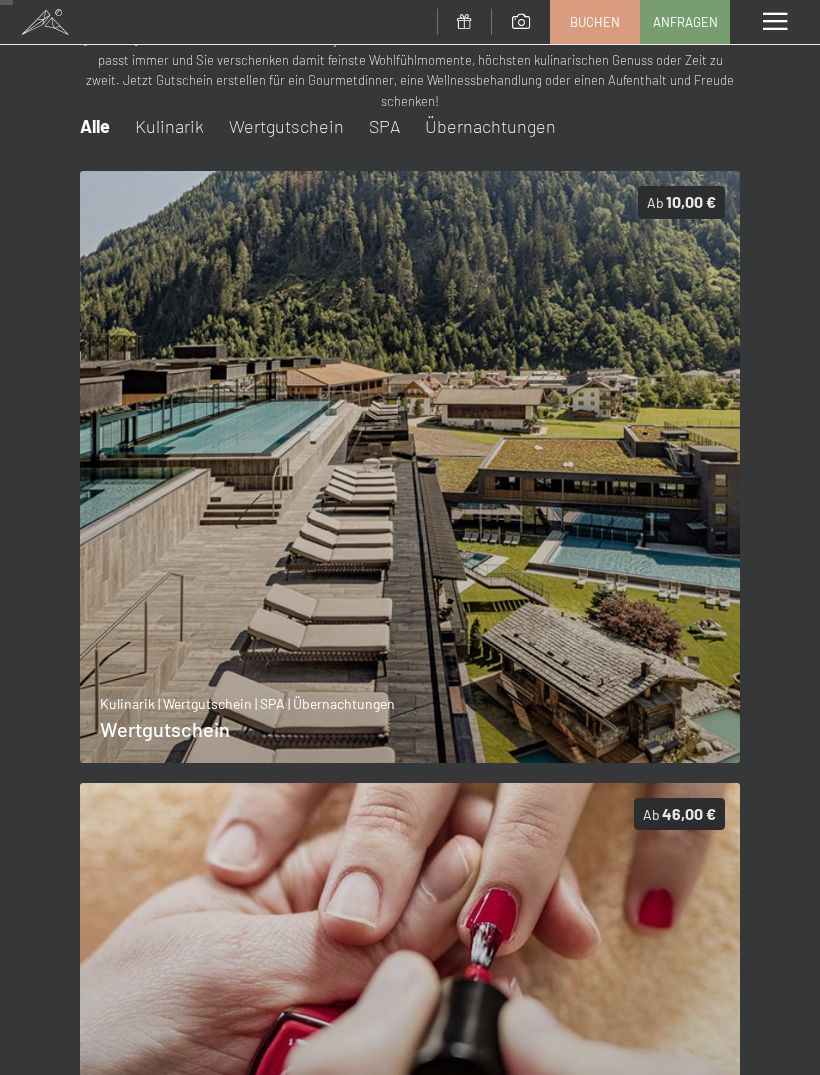scroll, scrollTop: 124, scrollLeft: 0, axis: vertical 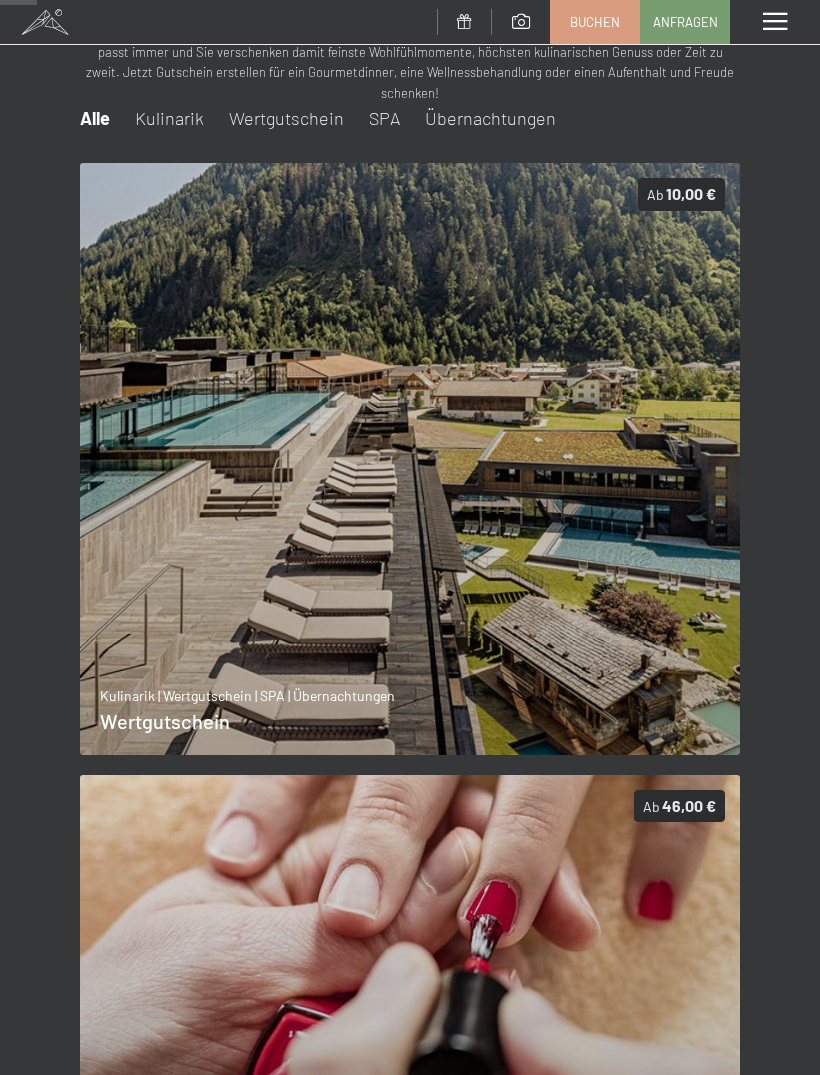 click on "SPA" at bounding box center [384, 118] 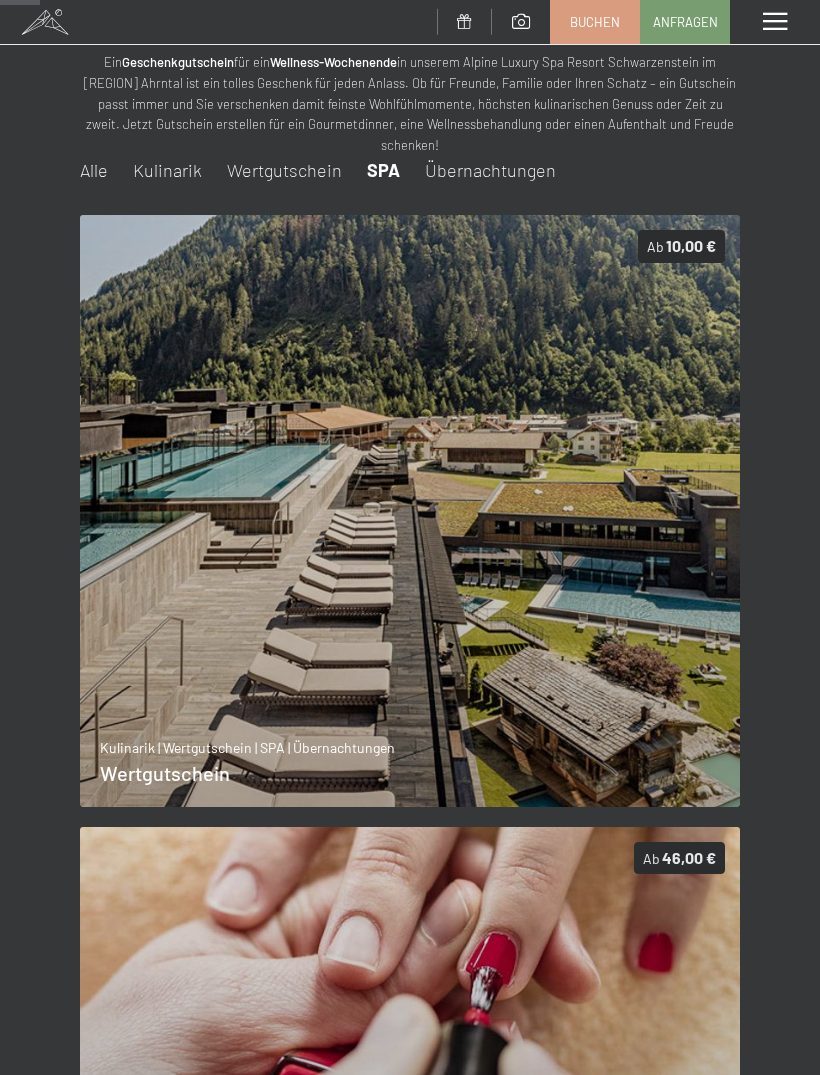 scroll, scrollTop: 76, scrollLeft: 0, axis: vertical 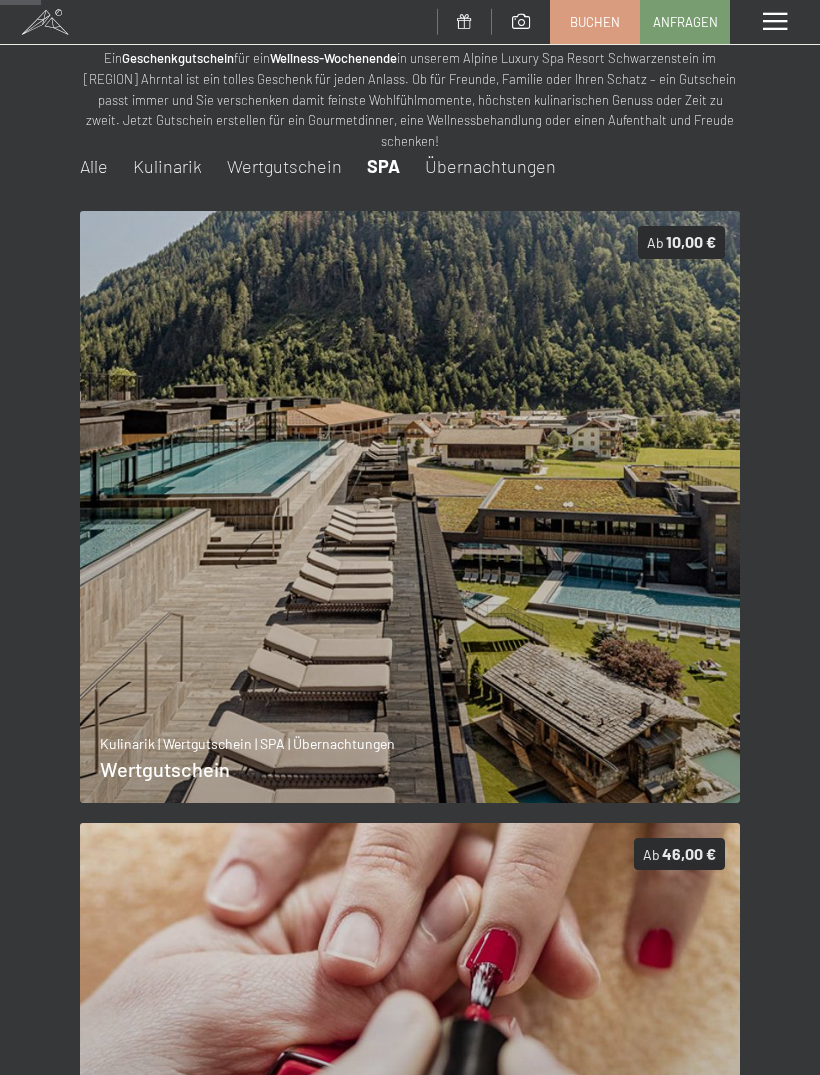 click at bounding box center [410, 507] 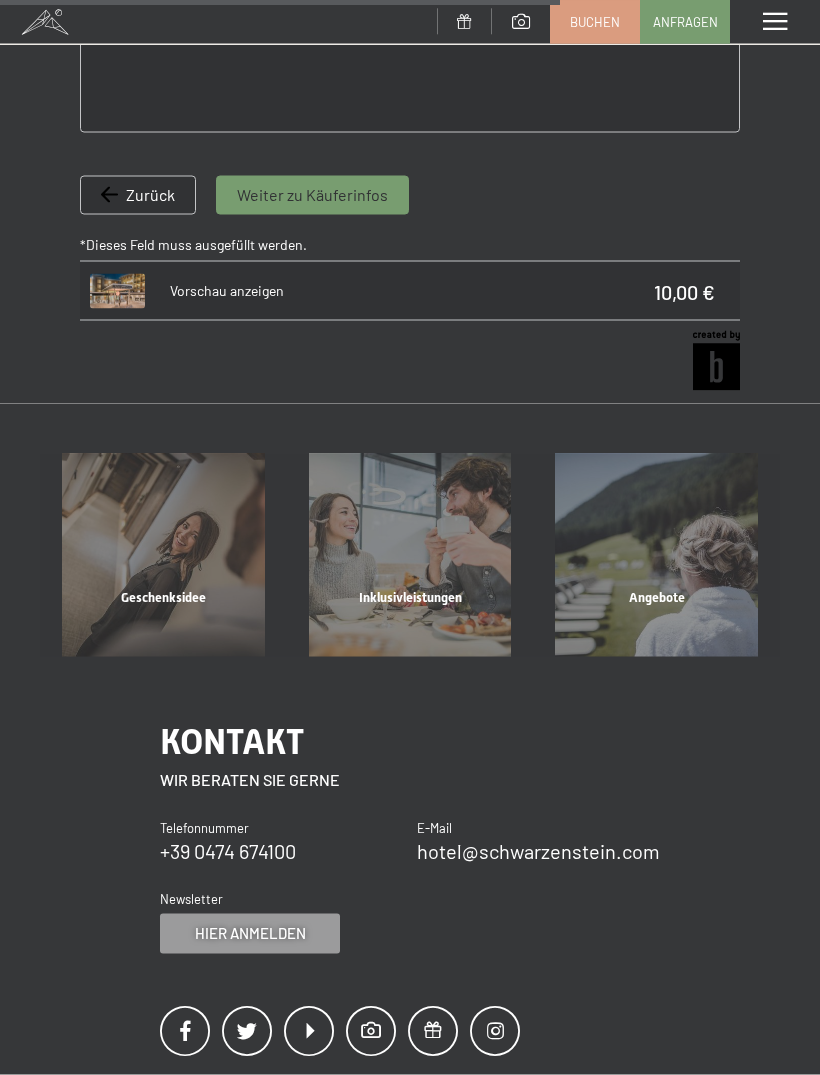 scroll, scrollTop: 1087, scrollLeft: 0, axis: vertical 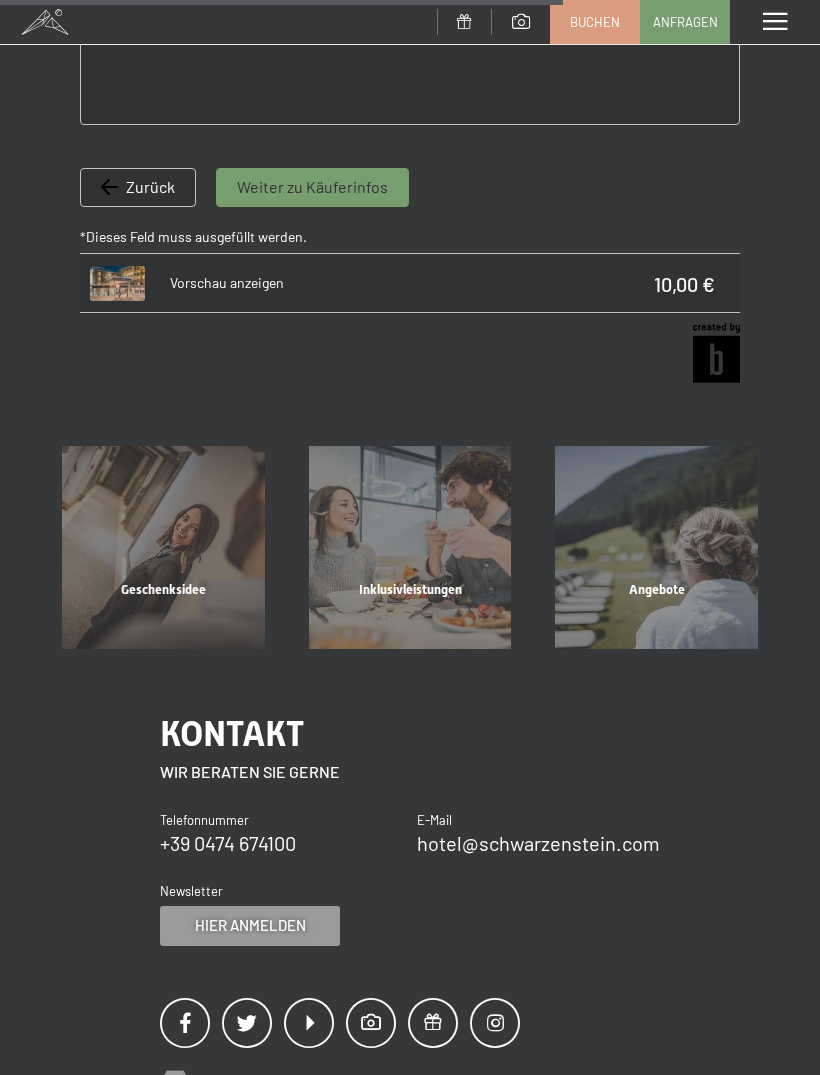 click on "Geschenksidee" at bounding box center [163, 615] 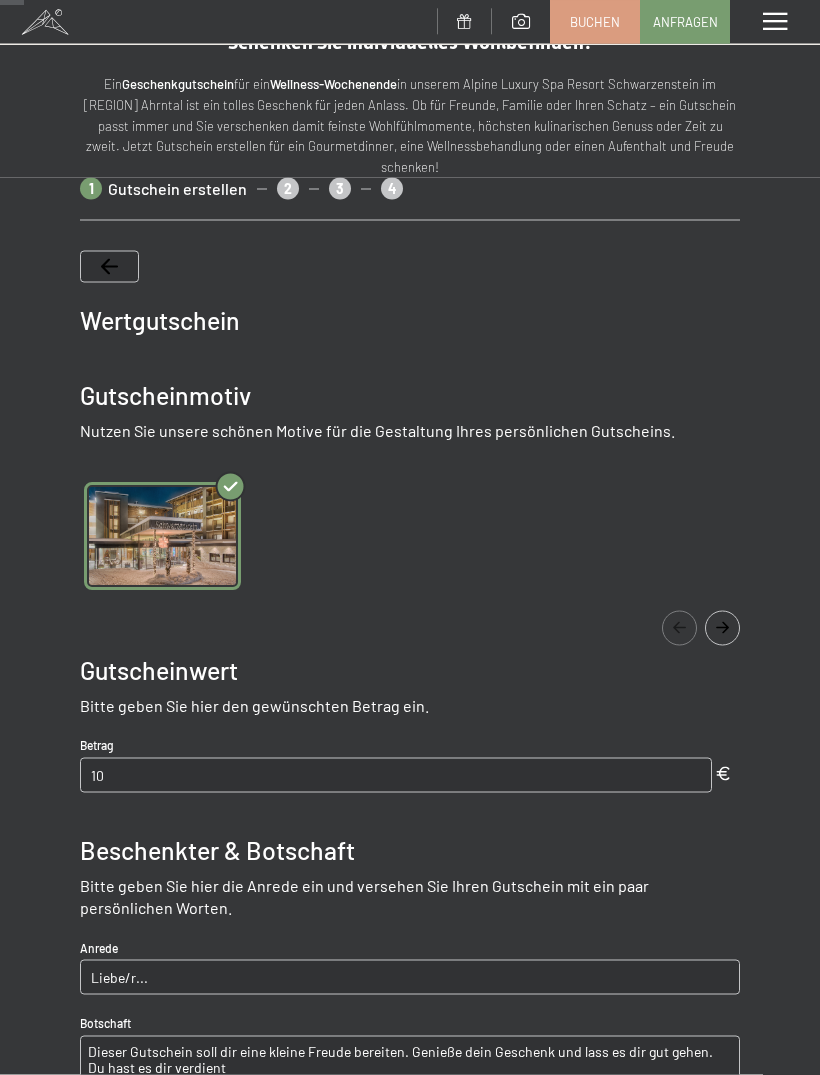 scroll, scrollTop: 53, scrollLeft: 0, axis: vertical 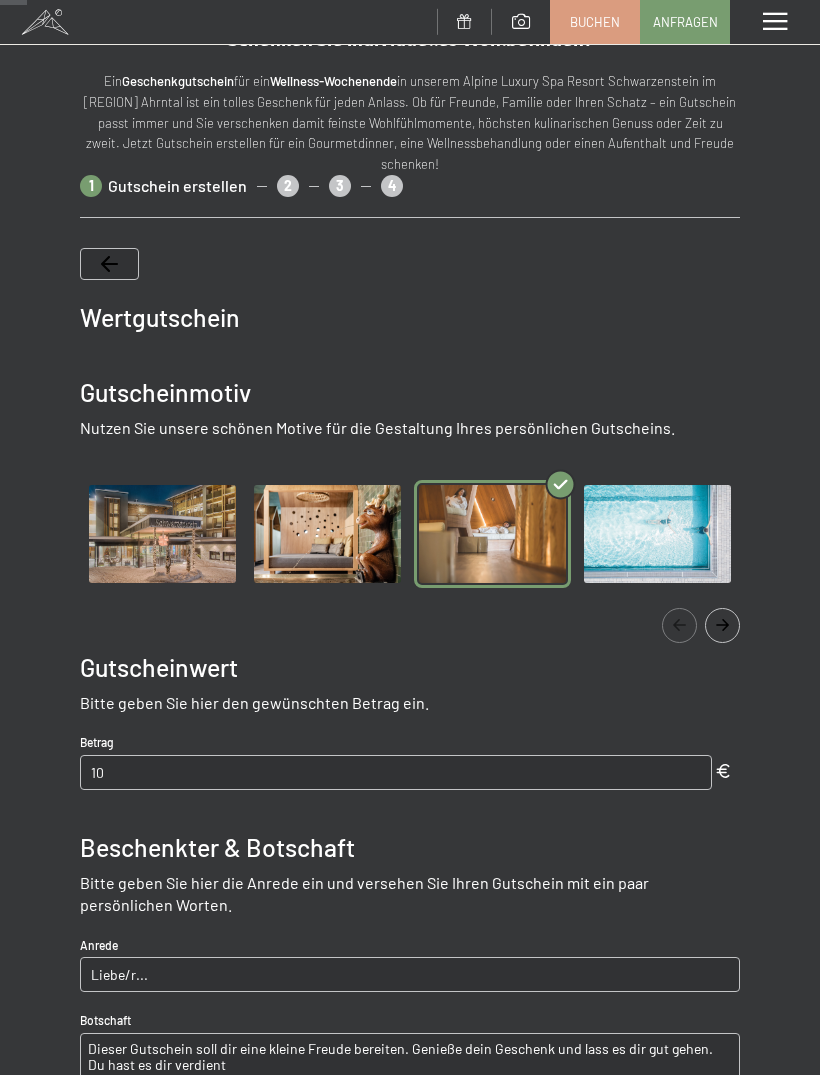 click at bounding box center [492, 534] 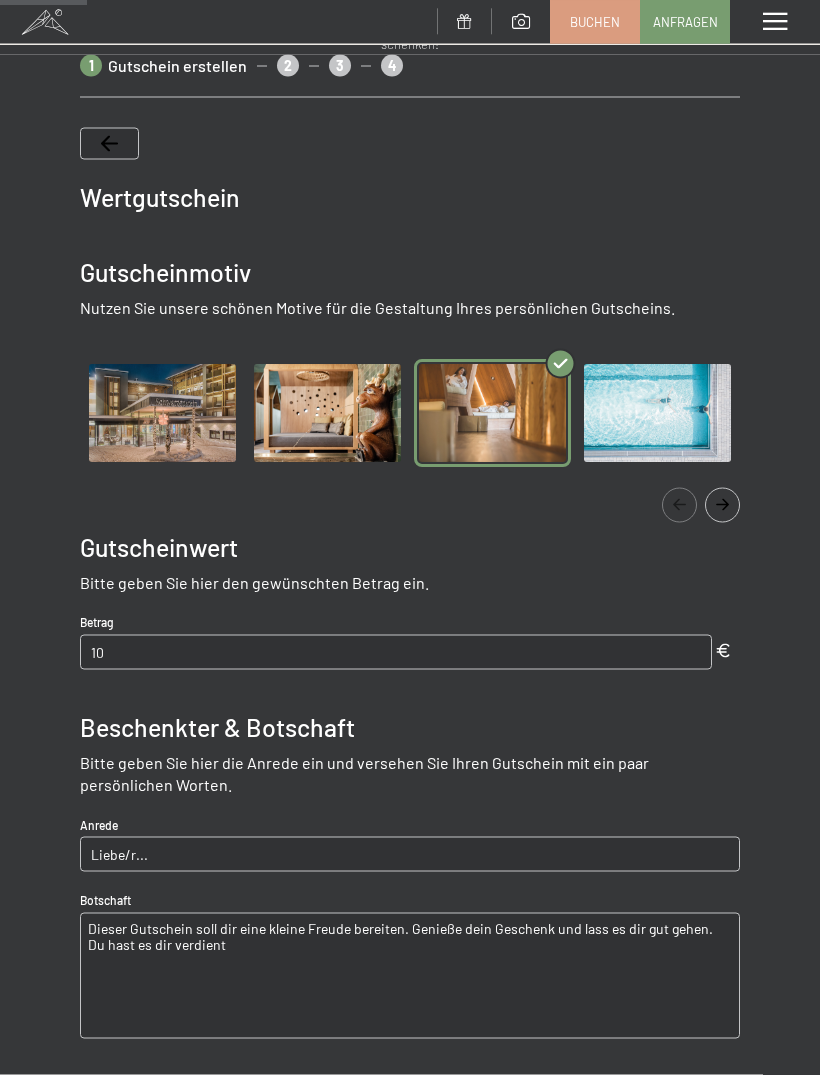 scroll, scrollTop: 174, scrollLeft: 0, axis: vertical 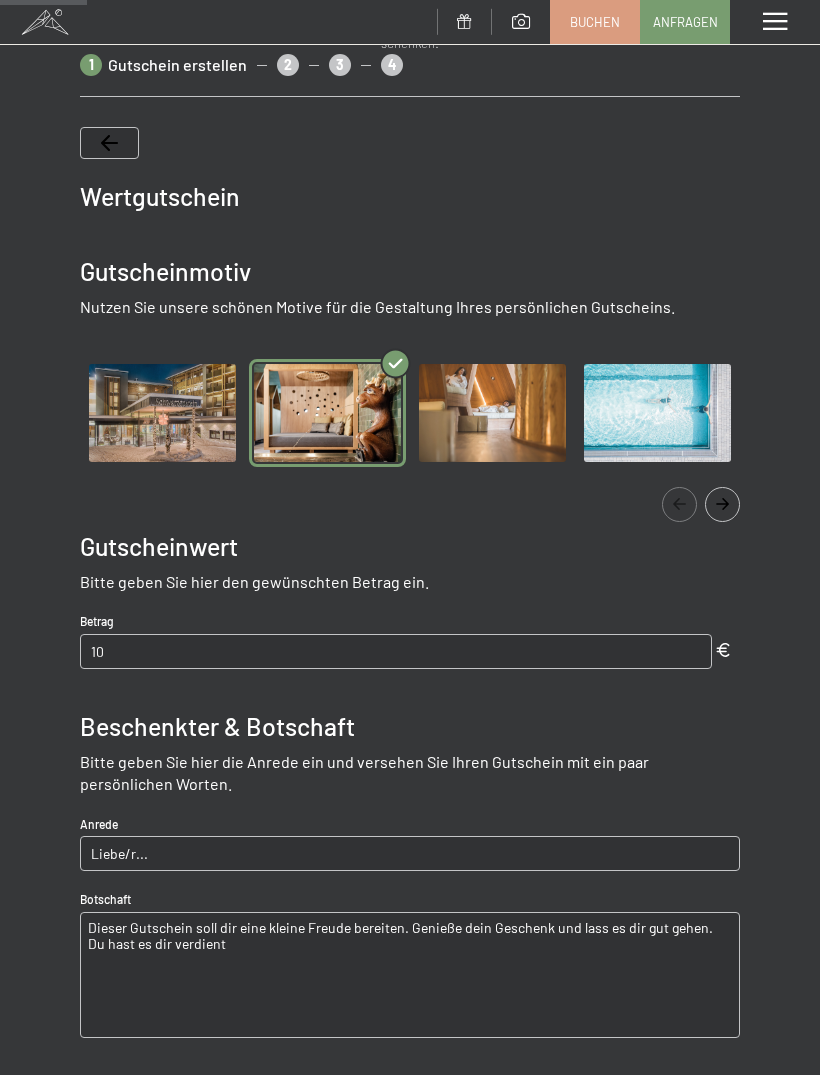 click at bounding box center (327, 413) 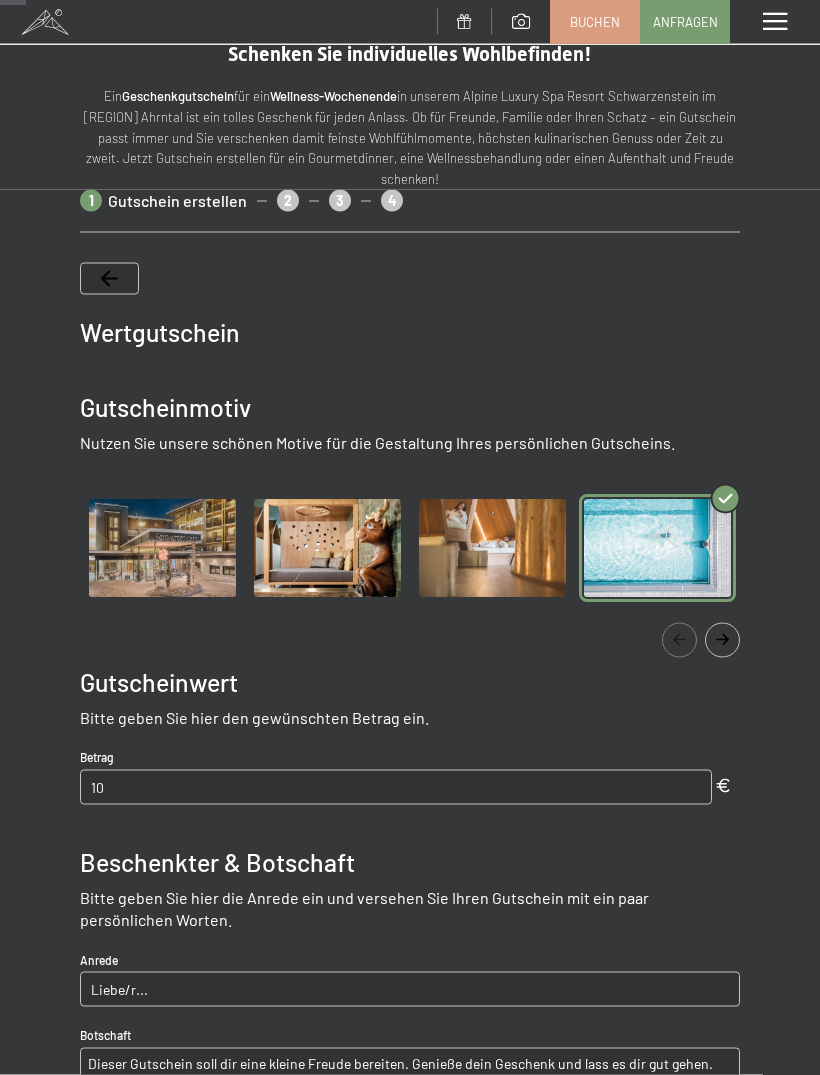 scroll, scrollTop: 0, scrollLeft: 0, axis: both 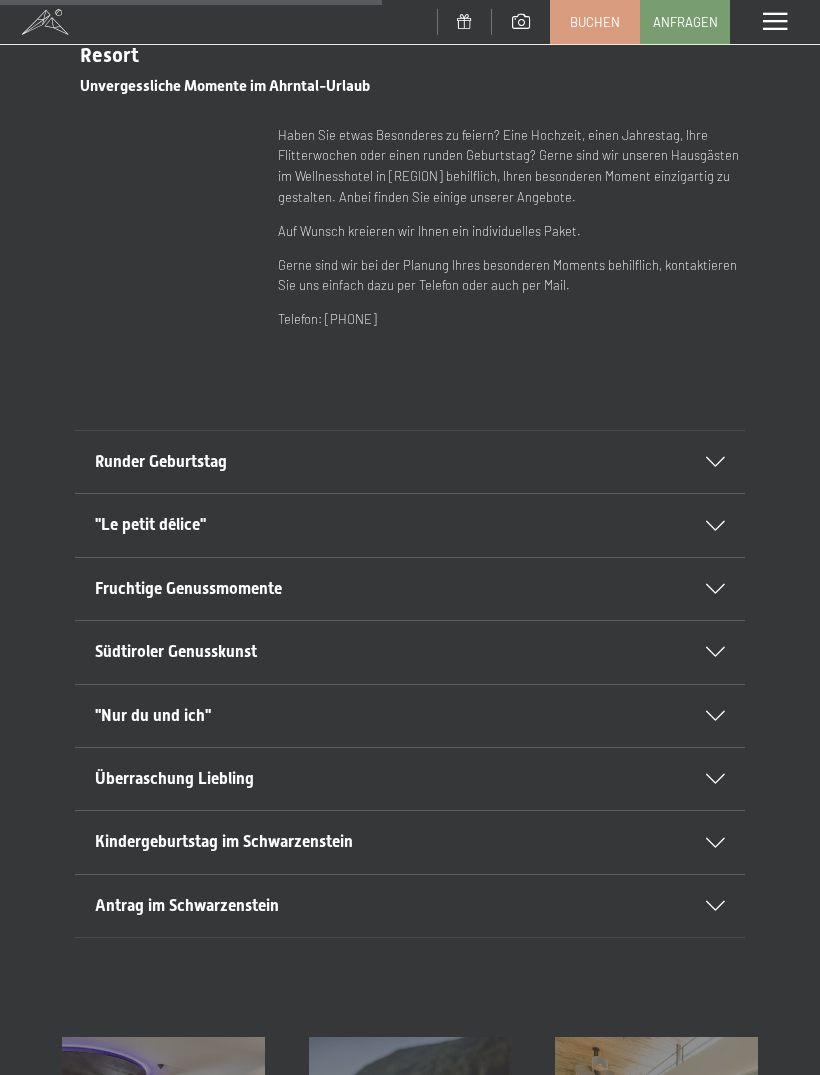 click on ""Nur du und ich"" at bounding box center [410, 716] 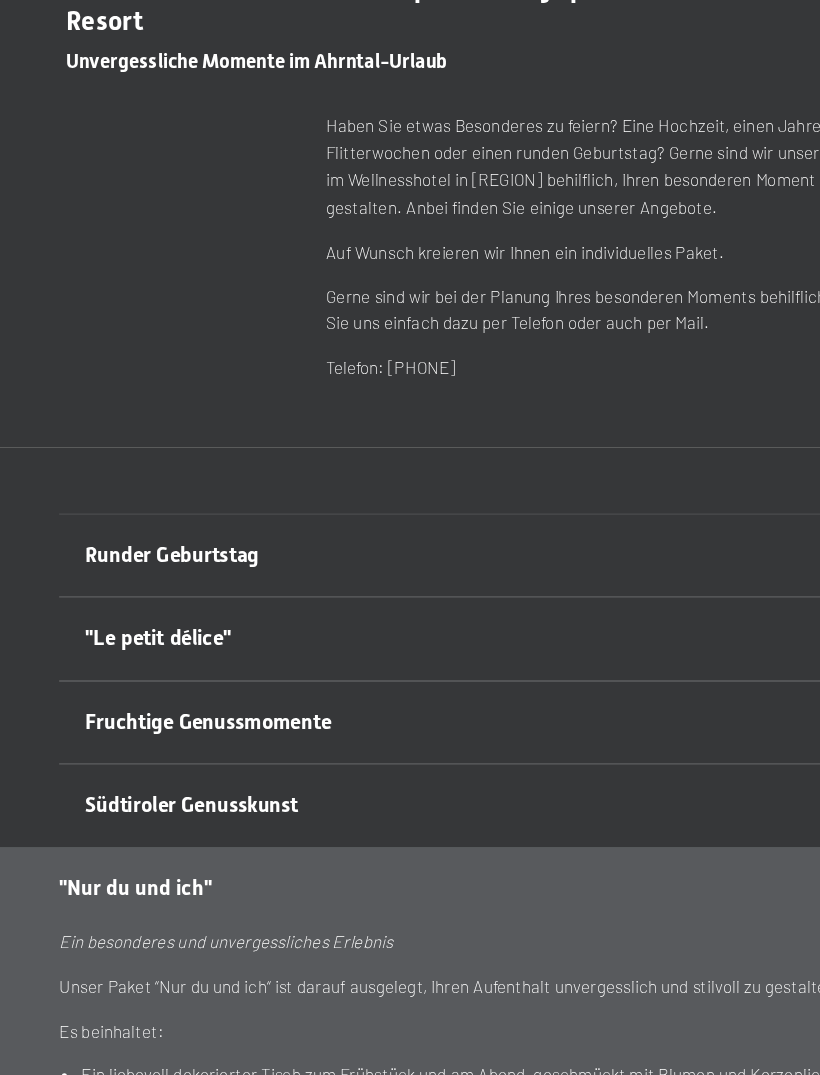 scroll, scrollTop: 603, scrollLeft: 0, axis: vertical 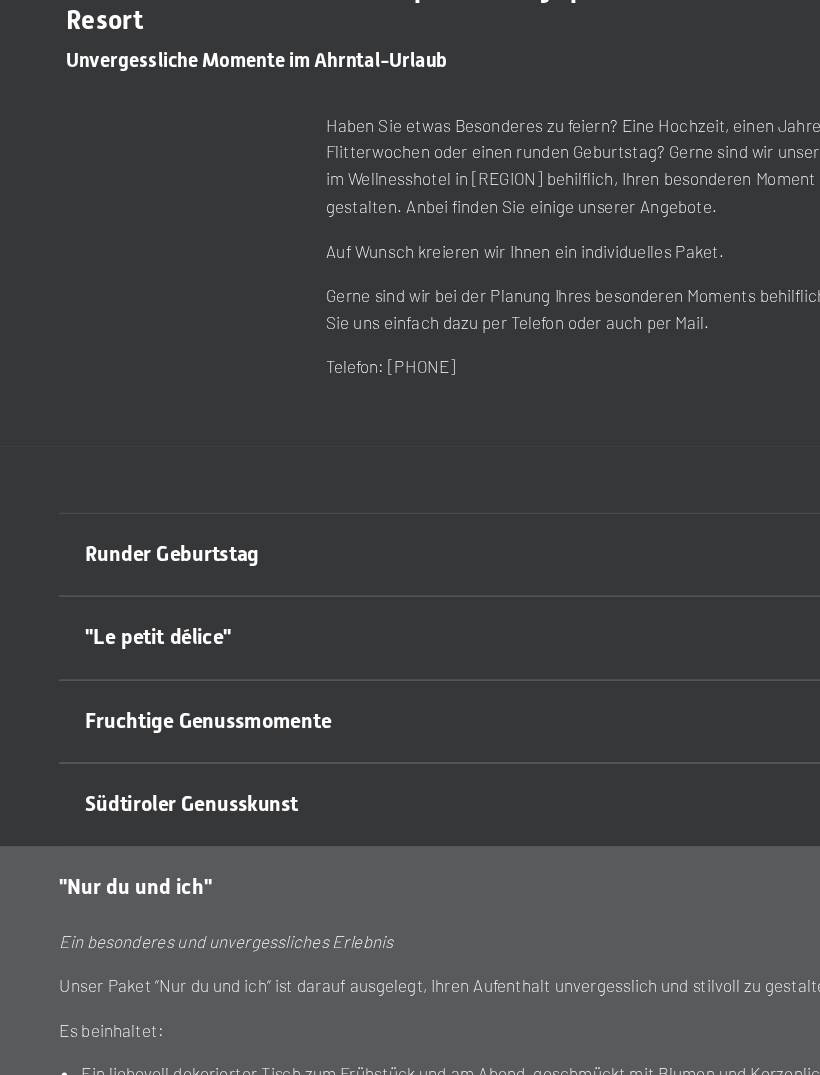 click on "Fruchtige Genussmomente" at bounding box center (188, 758) 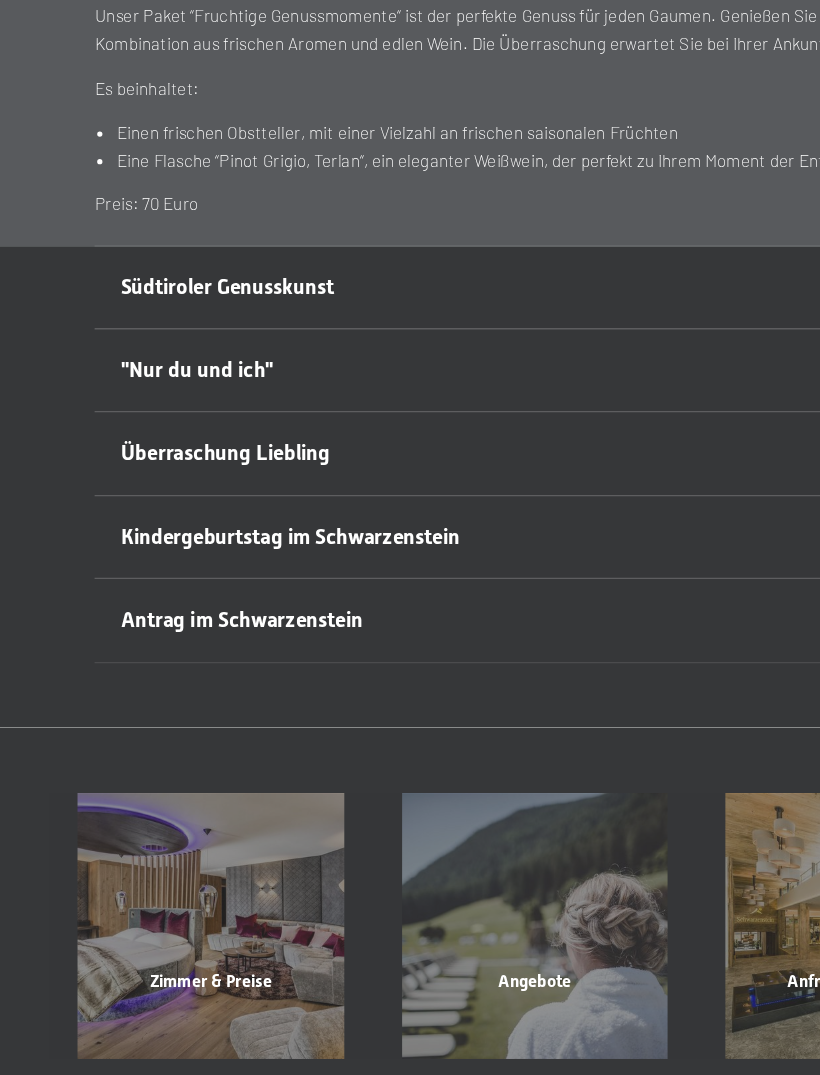 scroll, scrollTop: 1052, scrollLeft: 0, axis: vertical 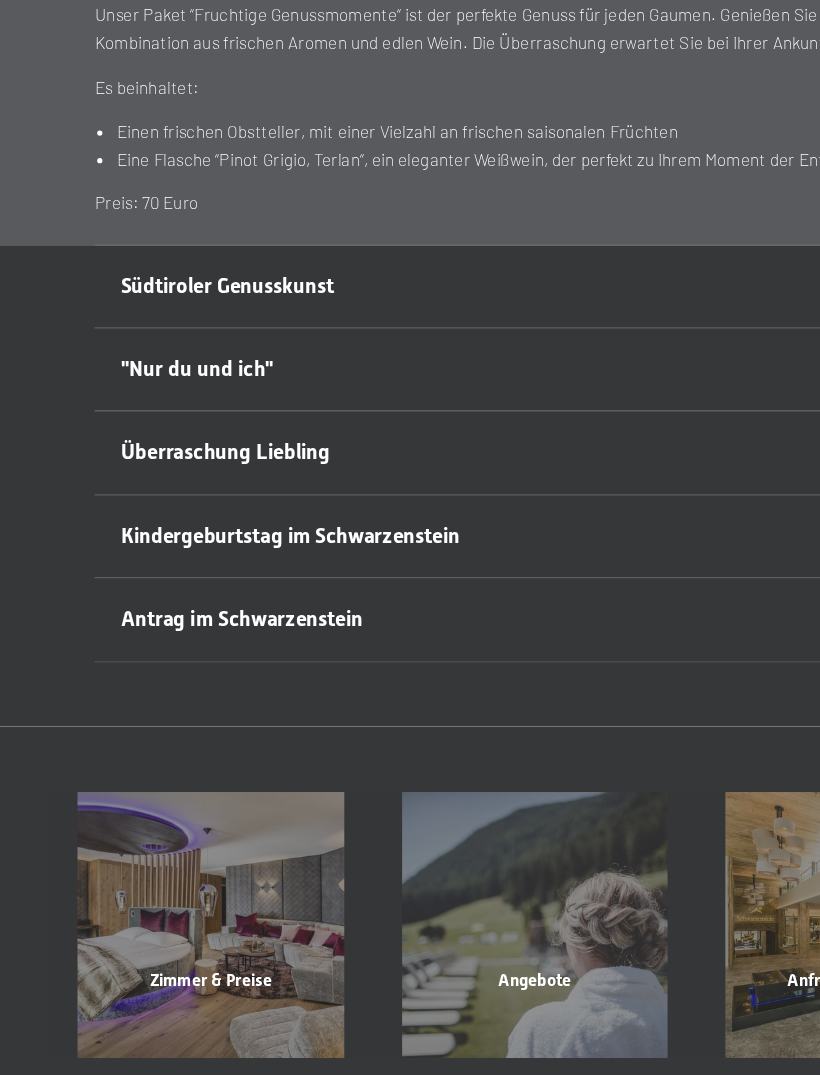 click on "Antrag im Schwarzenstein" at bounding box center [410, 681] 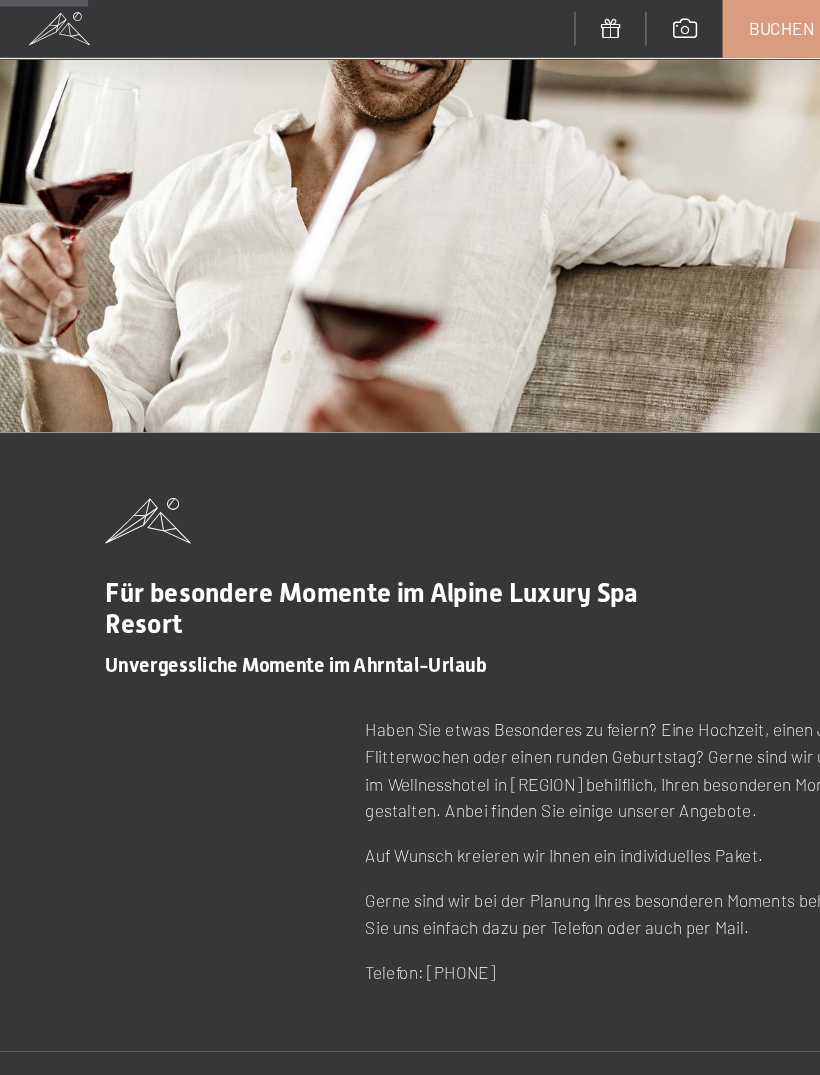 scroll, scrollTop: 0, scrollLeft: 0, axis: both 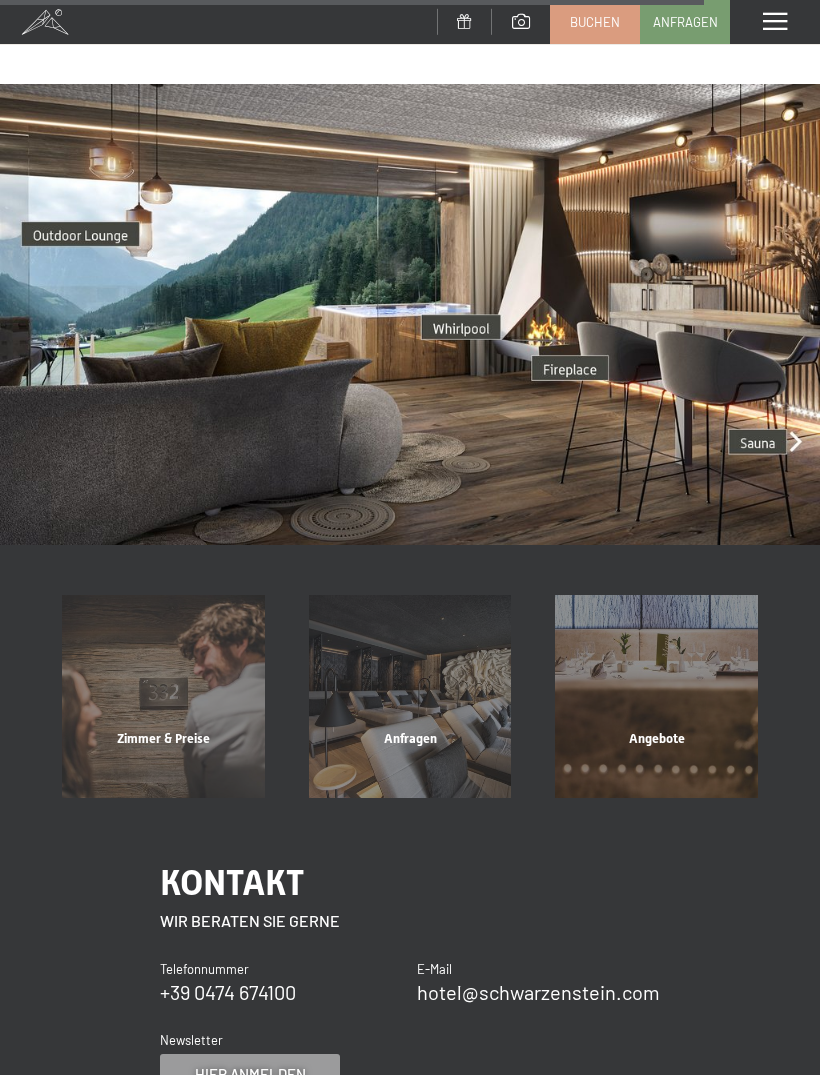 click at bounding box center (410, 314) 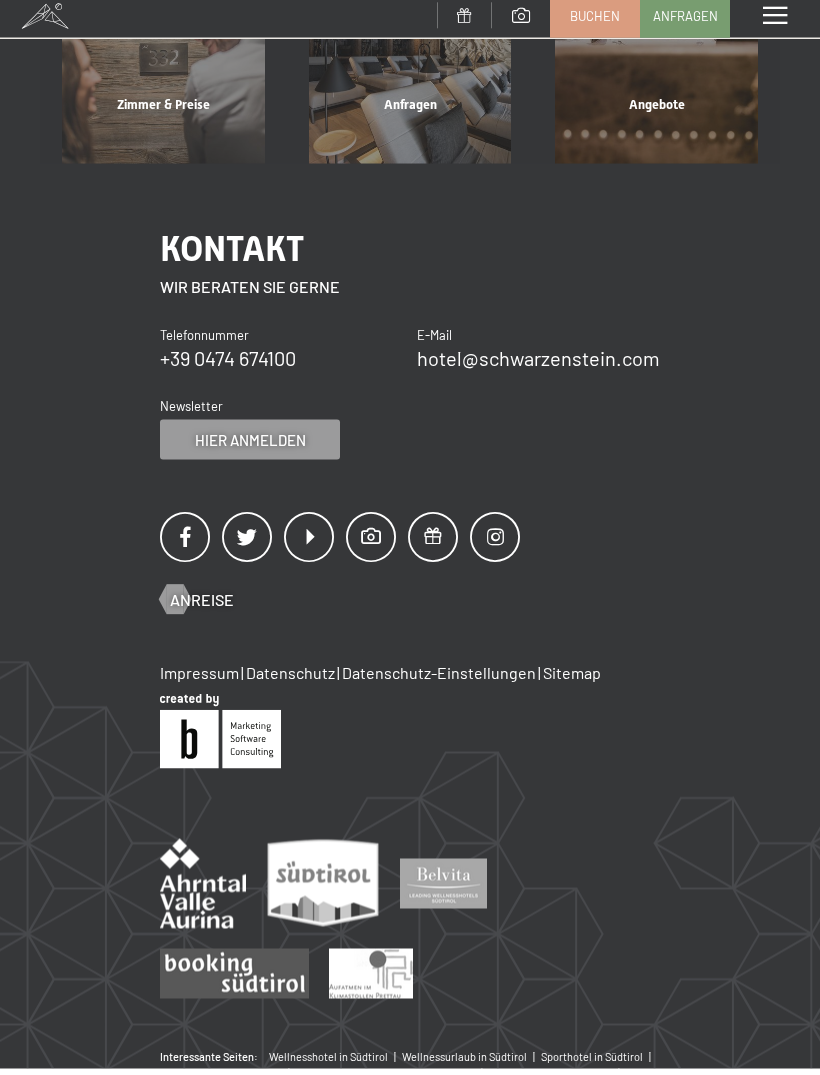 scroll, scrollTop: 4449, scrollLeft: 0, axis: vertical 